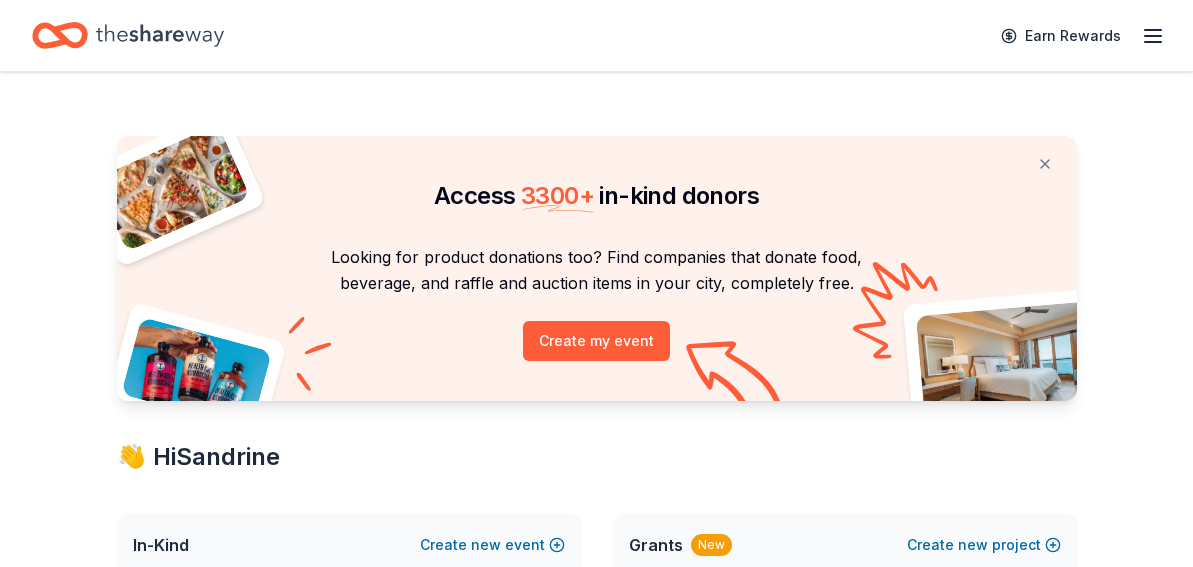 scroll, scrollTop: 0, scrollLeft: 0, axis: both 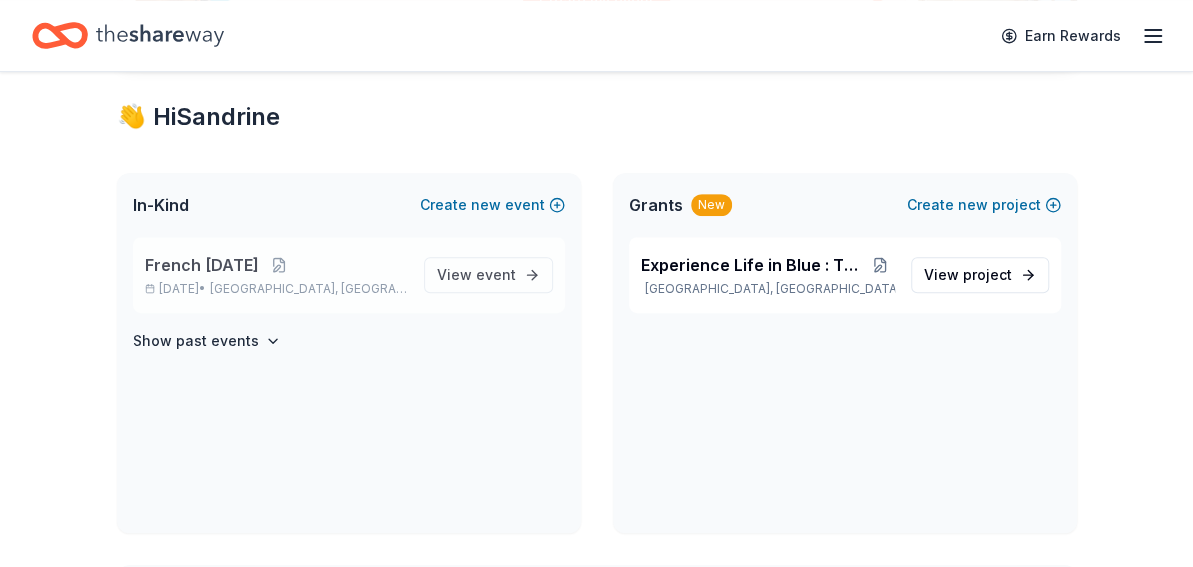 click on "French [DATE]" at bounding box center [202, 265] 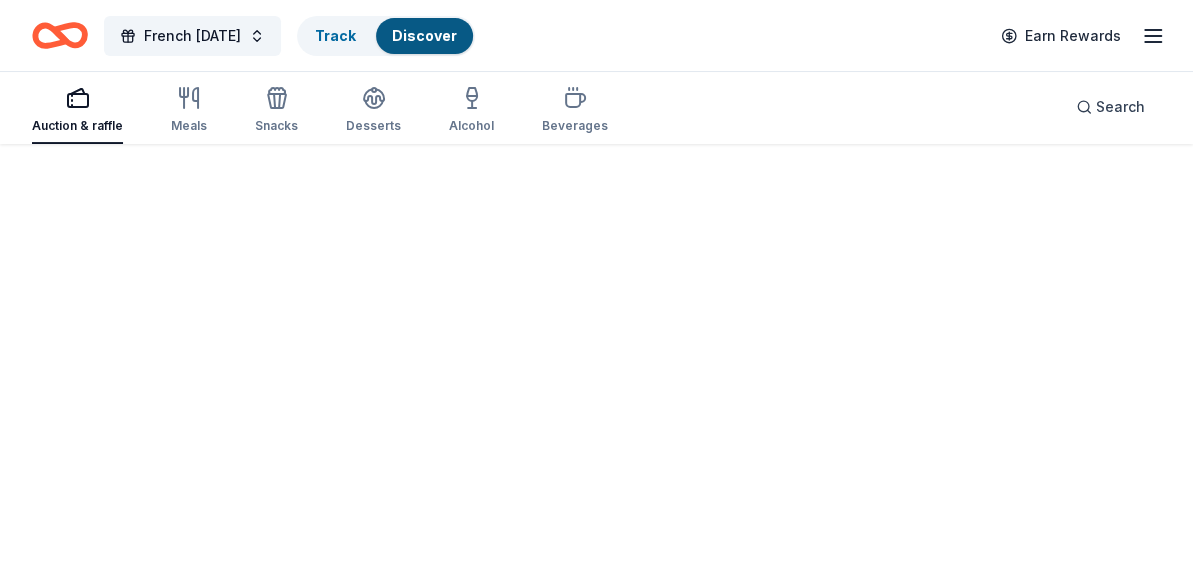 scroll, scrollTop: 0, scrollLeft: 0, axis: both 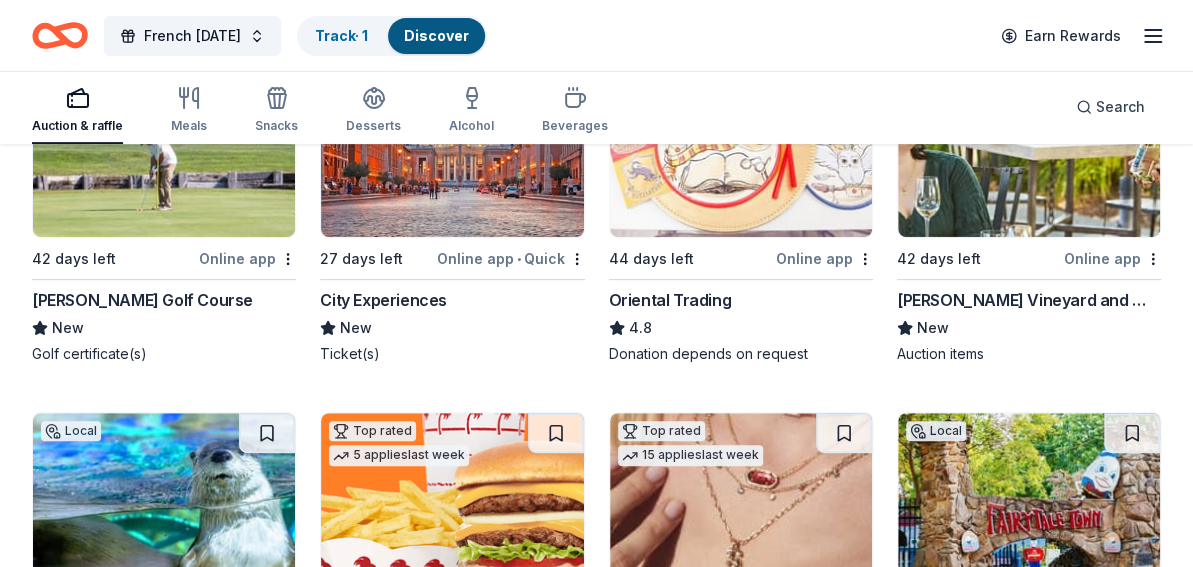 click on "[PERSON_NAME] Golf Course" at bounding box center [142, 300] 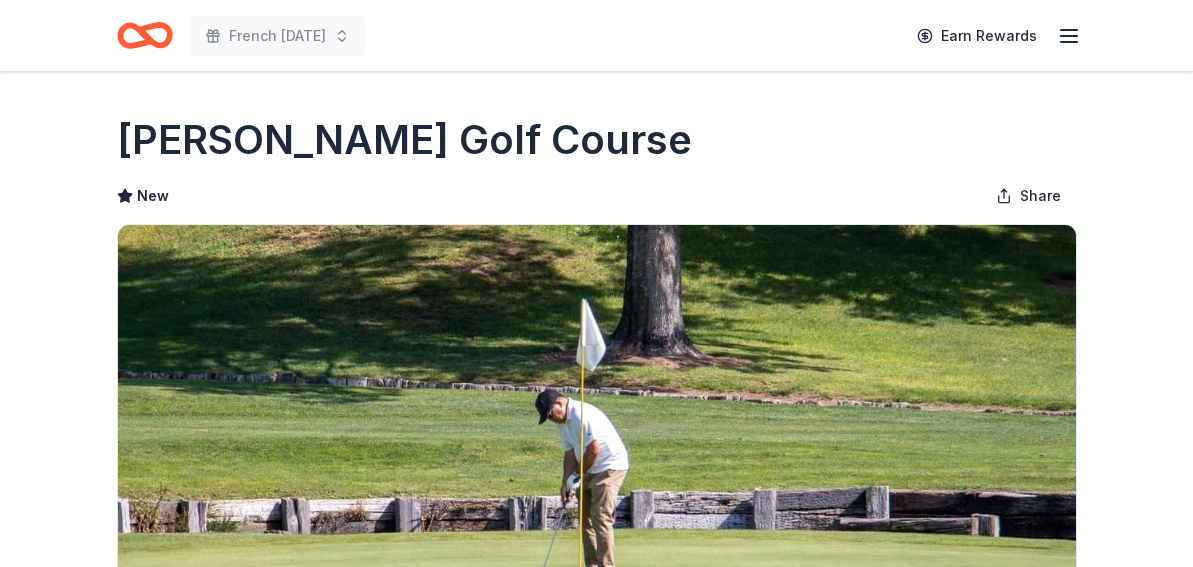 scroll, scrollTop: 0, scrollLeft: 0, axis: both 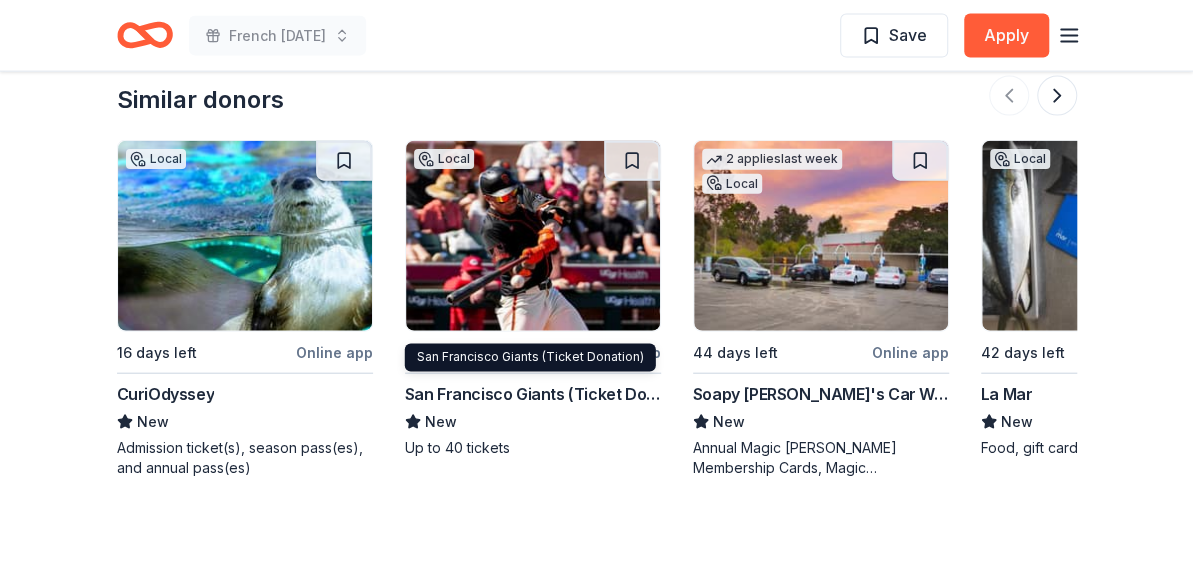 click on "San Francisco Giants (Ticket Donation)" at bounding box center (533, 394) 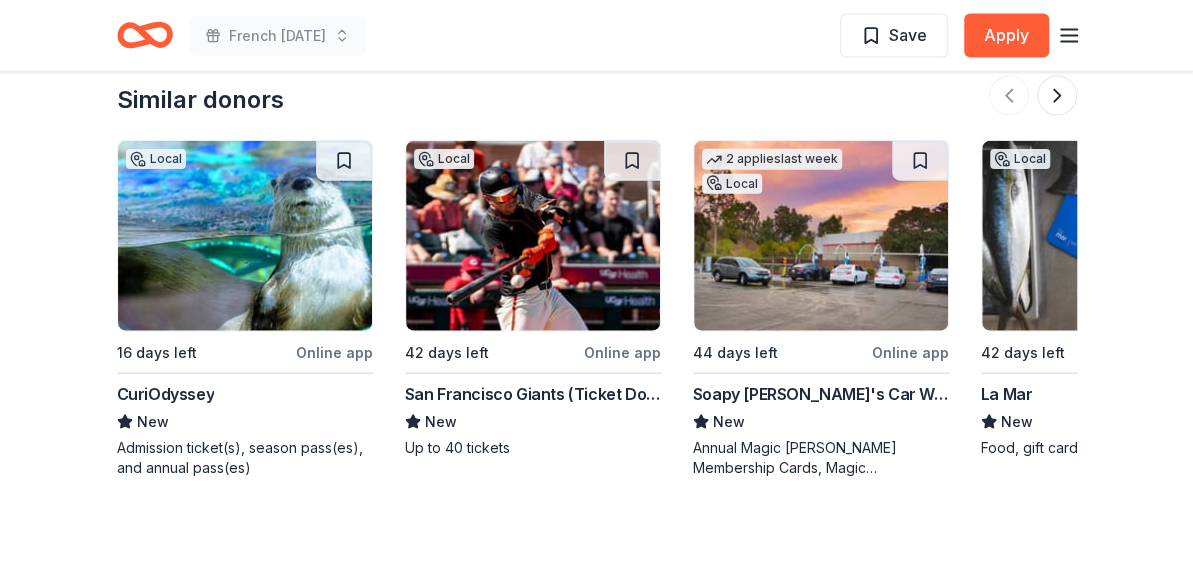 click at bounding box center (821, 236) 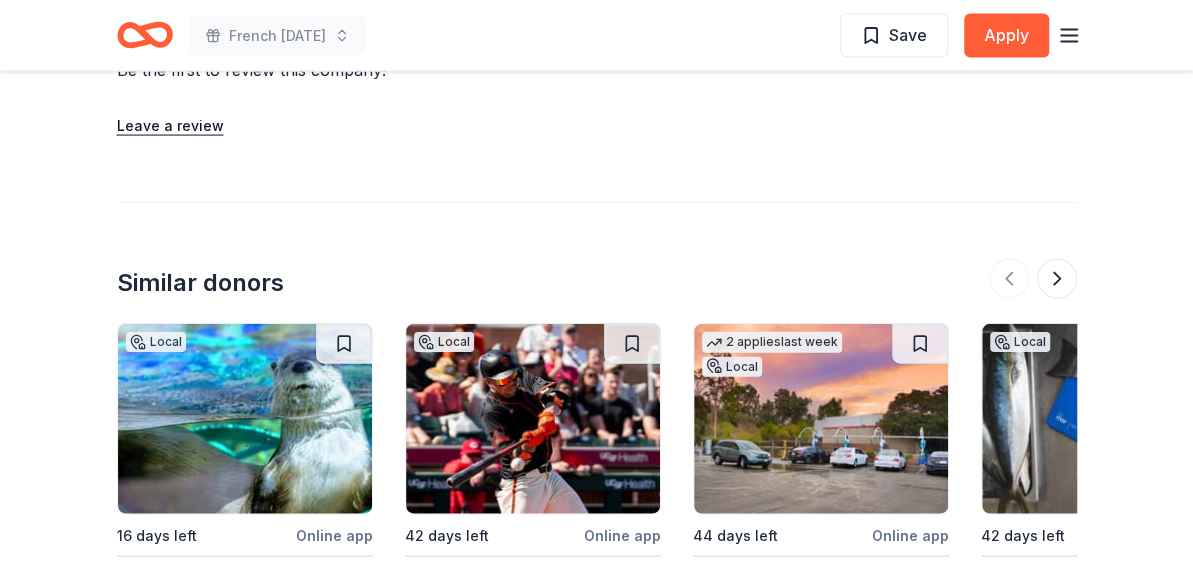 scroll, scrollTop: 1936, scrollLeft: 0, axis: vertical 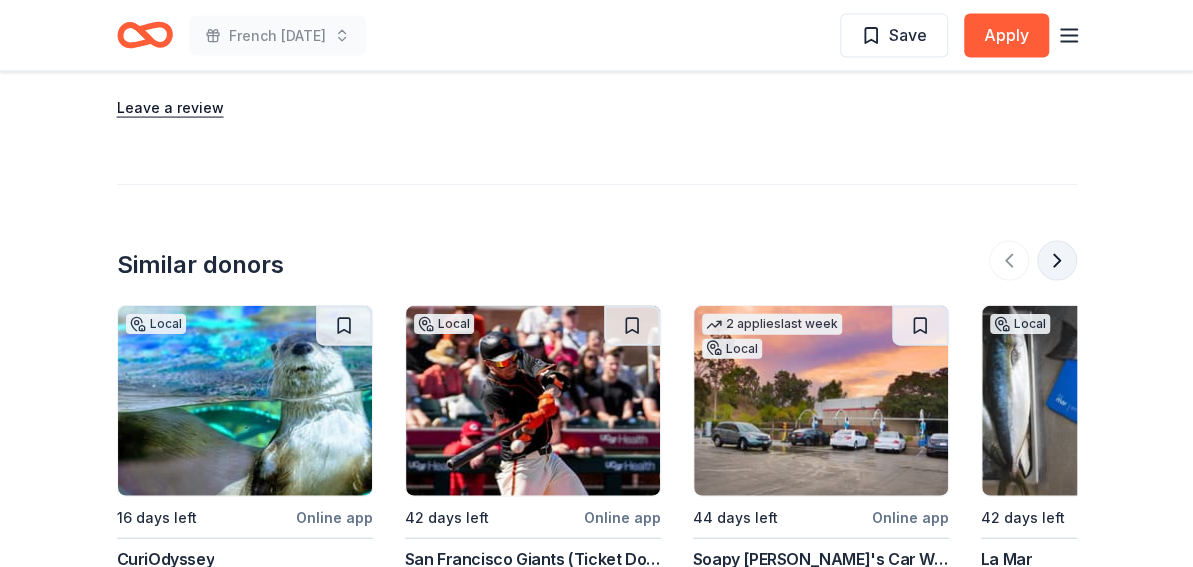 click at bounding box center [1057, 261] 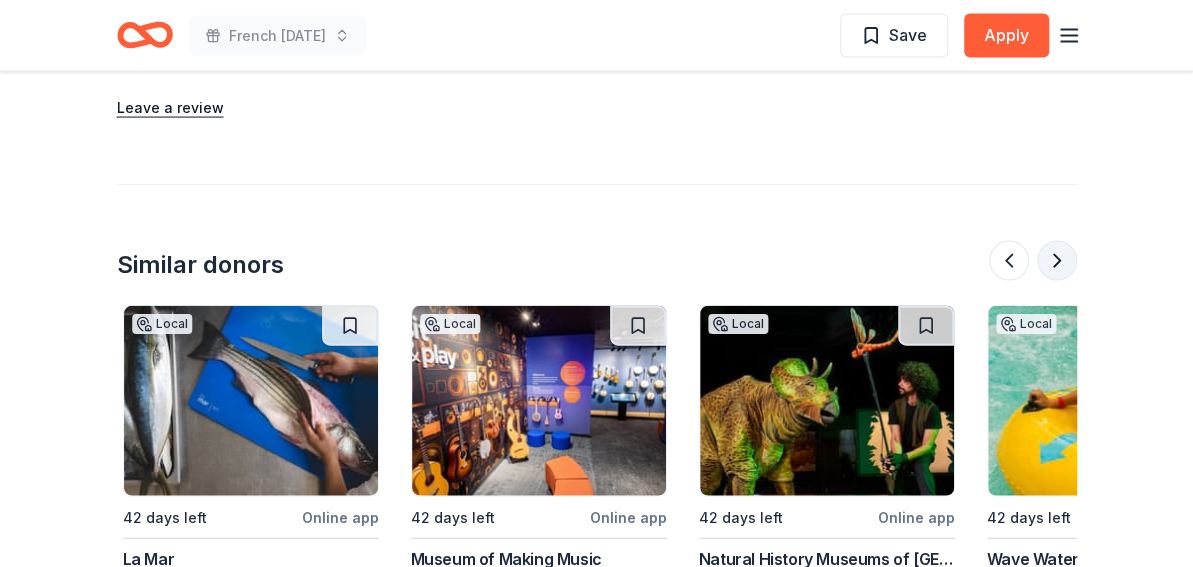 scroll, scrollTop: 0, scrollLeft: 864, axis: horizontal 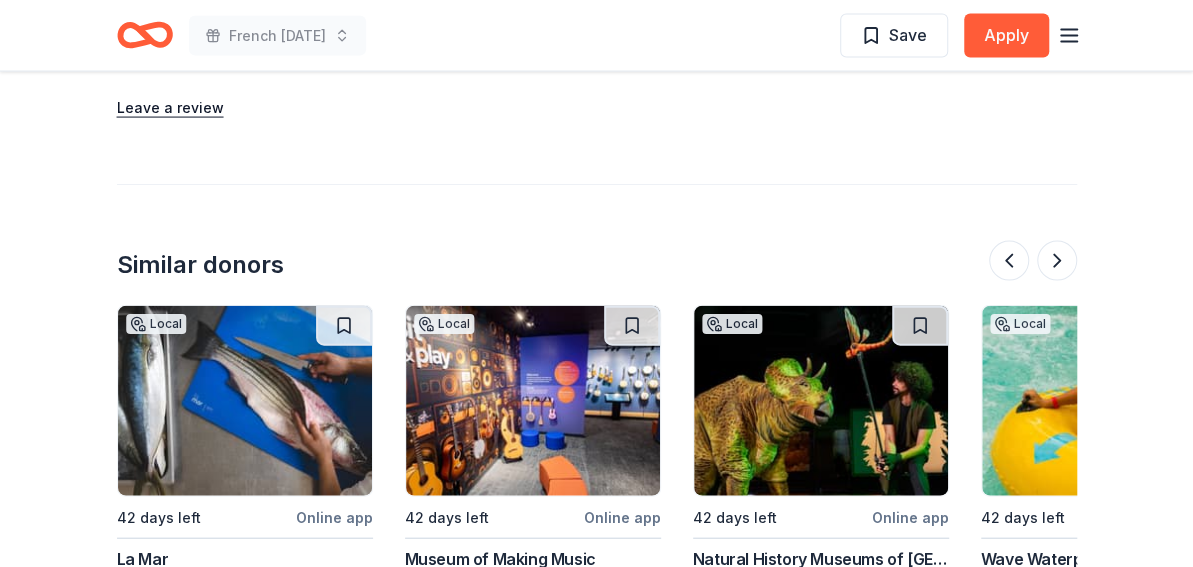 click at bounding box center (245, 401) 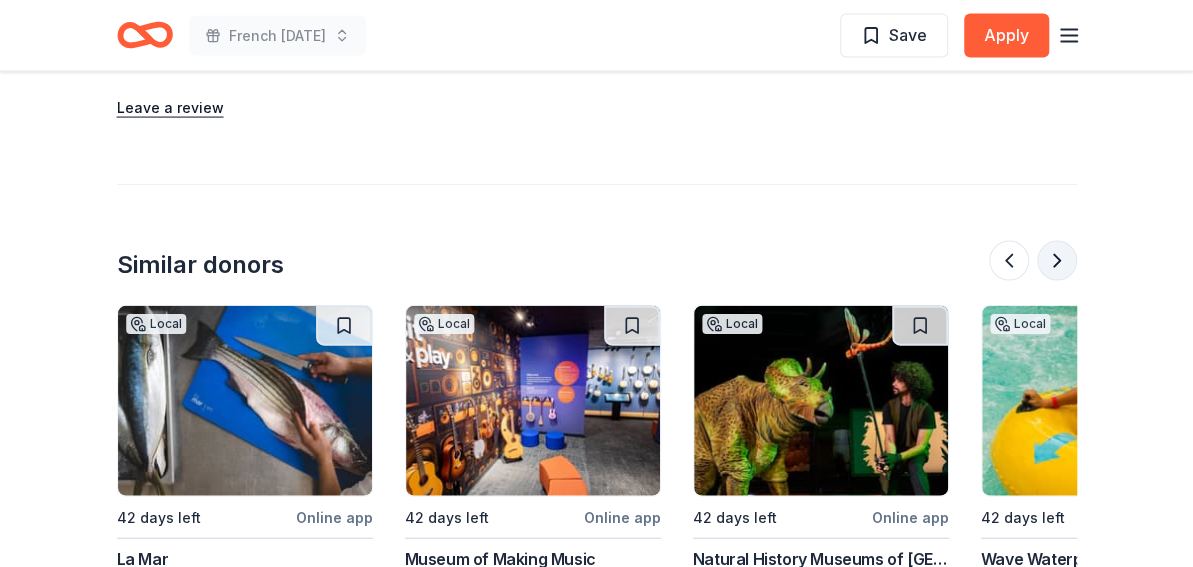 click at bounding box center (1057, 261) 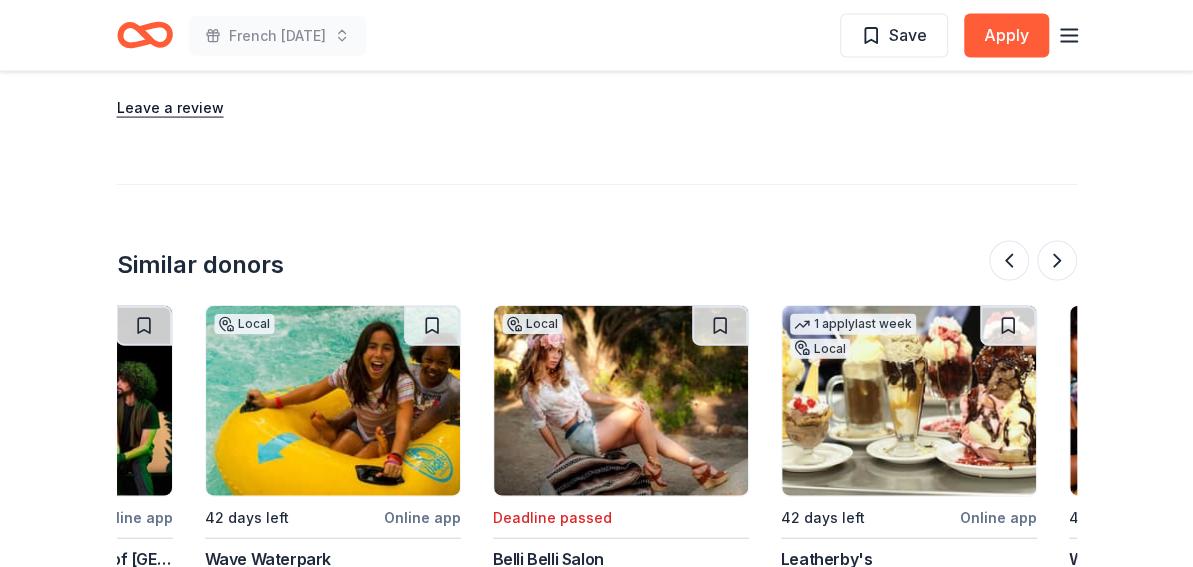 scroll, scrollTop: 0, scrollLeft: 1728, axis: horizontal 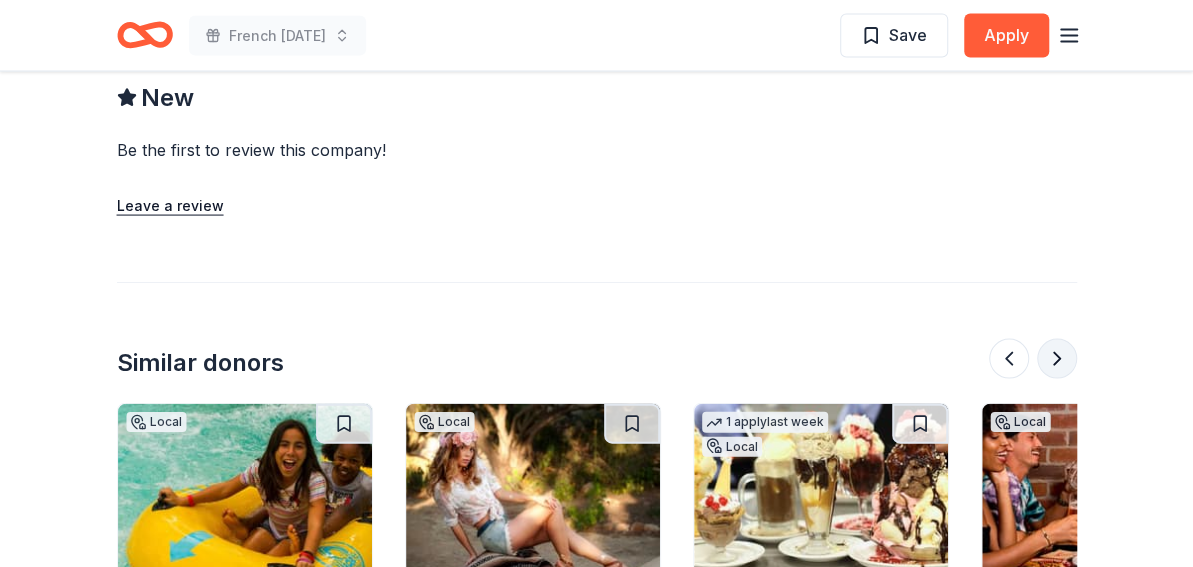 click at bounding box center (1057, 359) 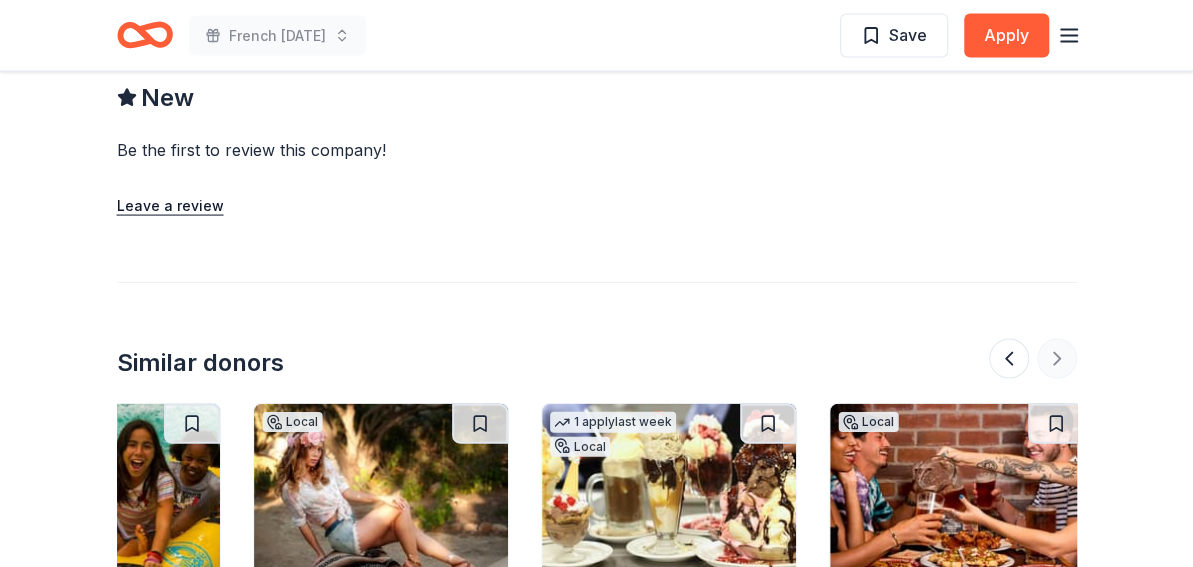 scroll, scrollTop: 0, scrollLeft: 1888, axis: horizontal 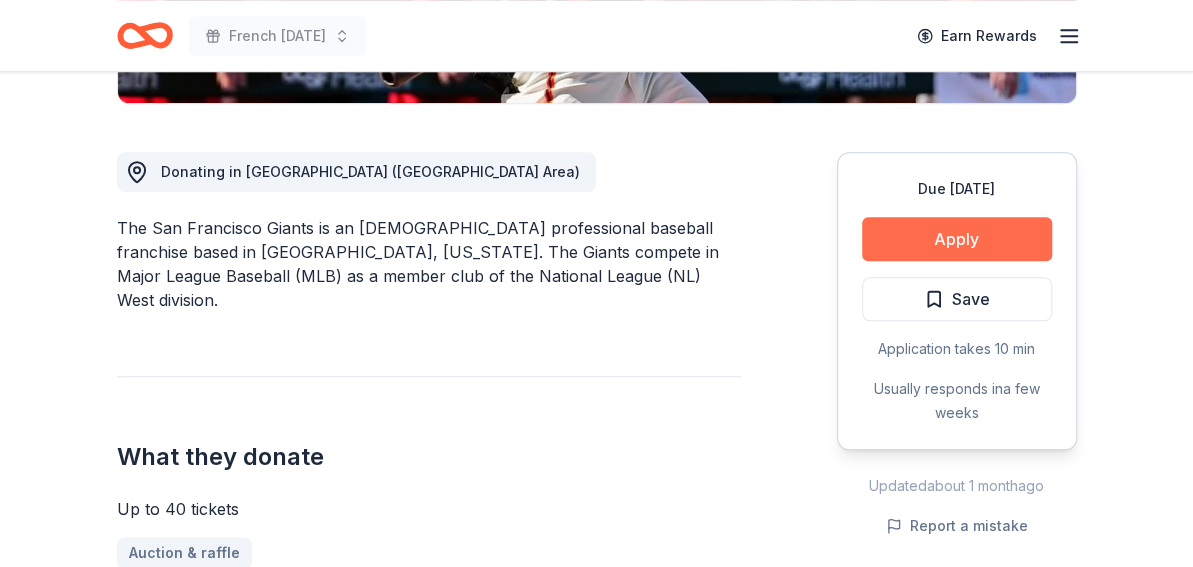 click on "Apply" at bounding box center [957, 239] 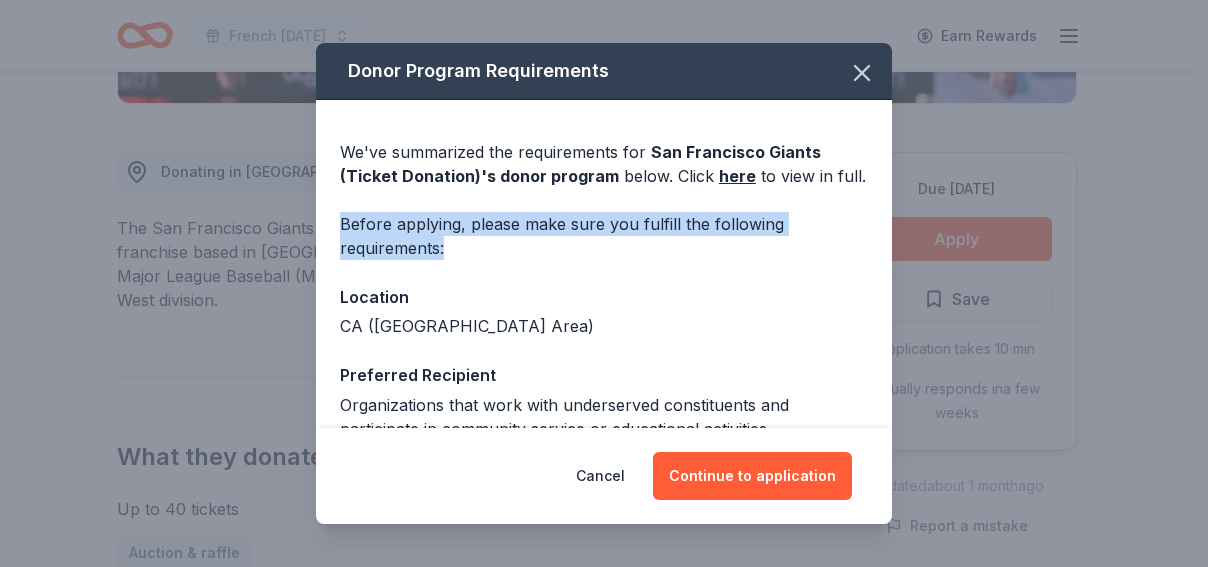 drag, startPoint x: 872, startPoint y: 201, endPoint x: 864, endPoint y: 280, distance: 79.40403 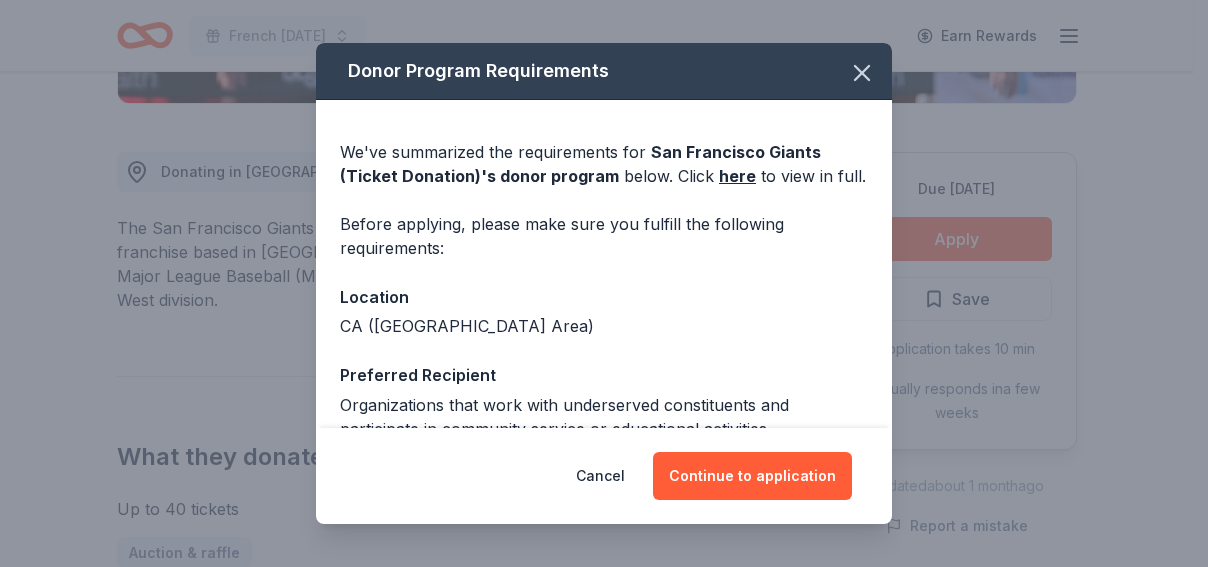 drag, startPoint x: 864, startPoint y: 280, endPoint x: 743, endPoint y: 301, distance: 122.80879 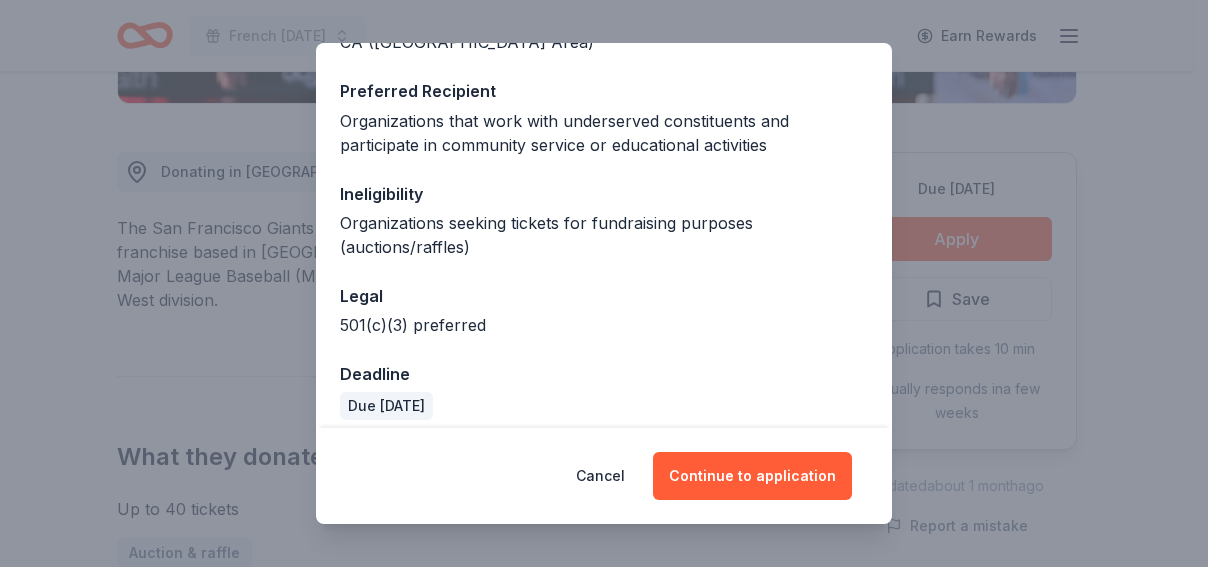 scroll, scrollTop: 322, scrollLeft: 0, axis: vertical 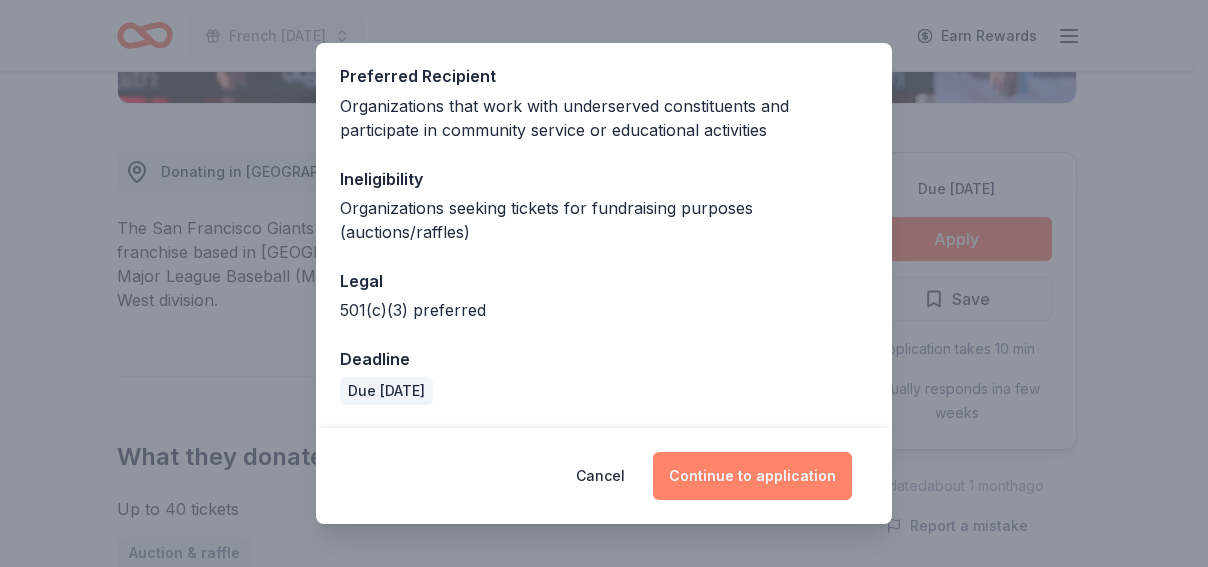 click on "Continue to application" at bounding box center (752, 476) 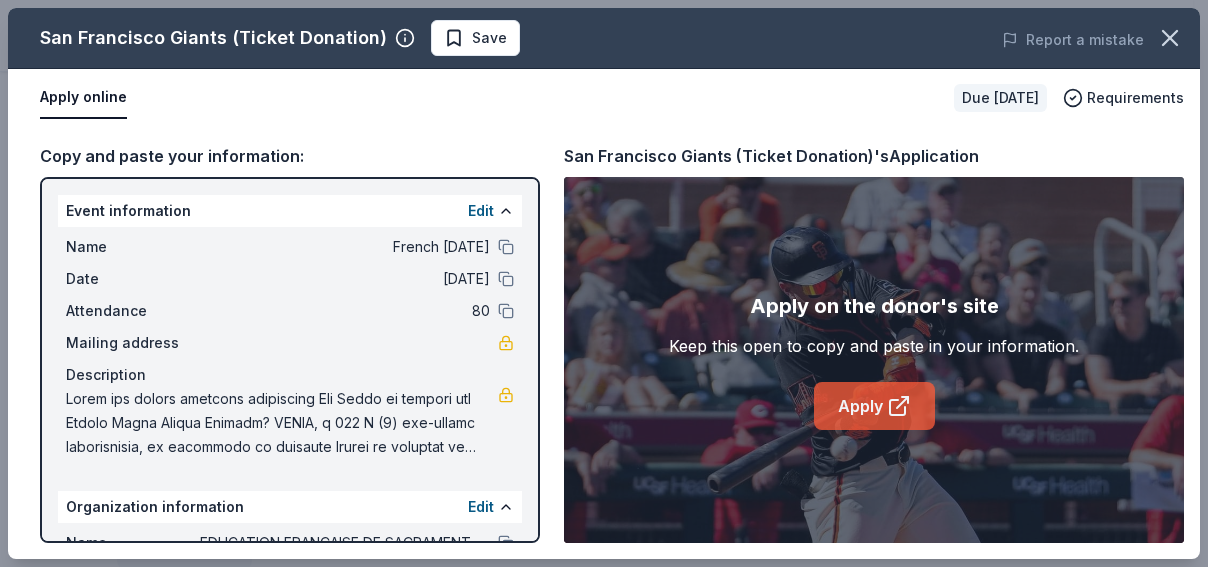 click on "Apply" at bounding box center [874, 406] 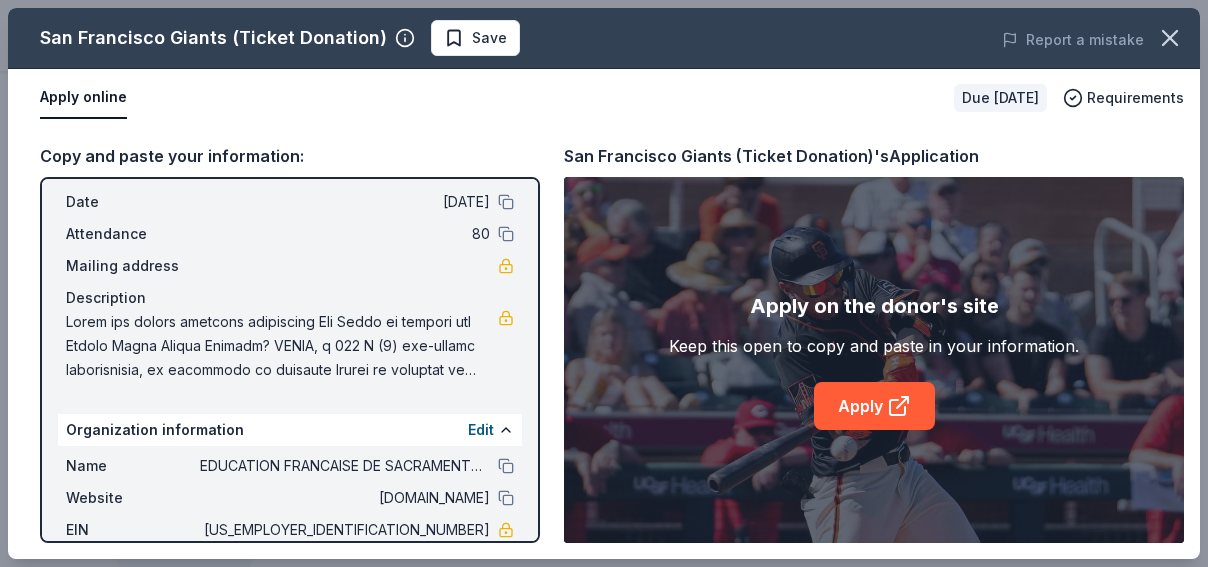 scroll, scrollTop: 80, scrollLeft: 0, axis: vertical 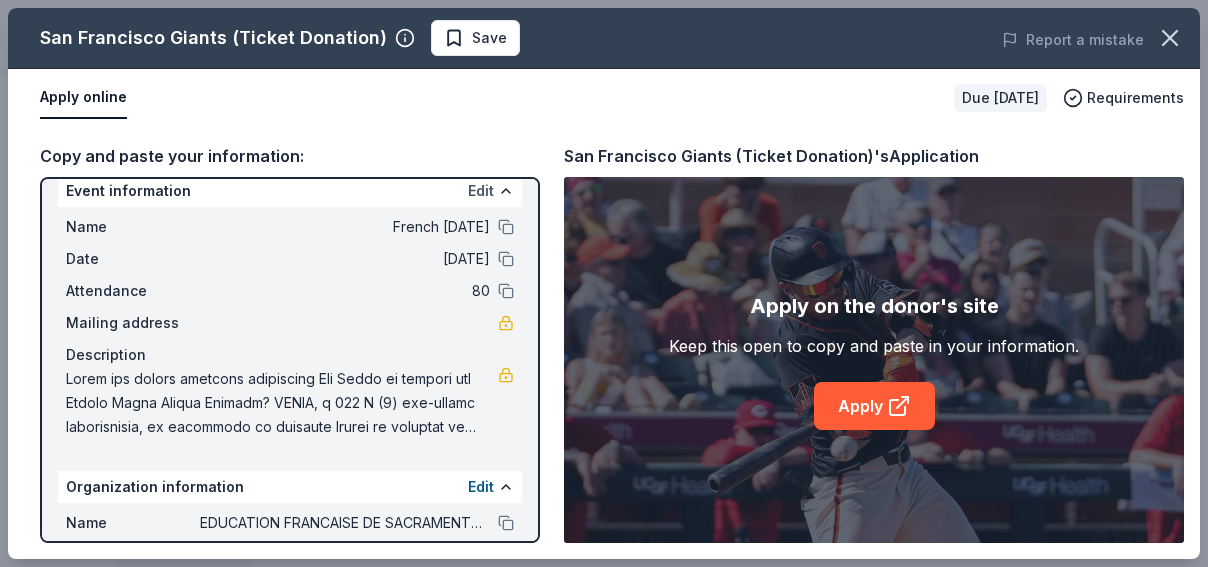 click on "Edit" at bounding box center (481, 191) 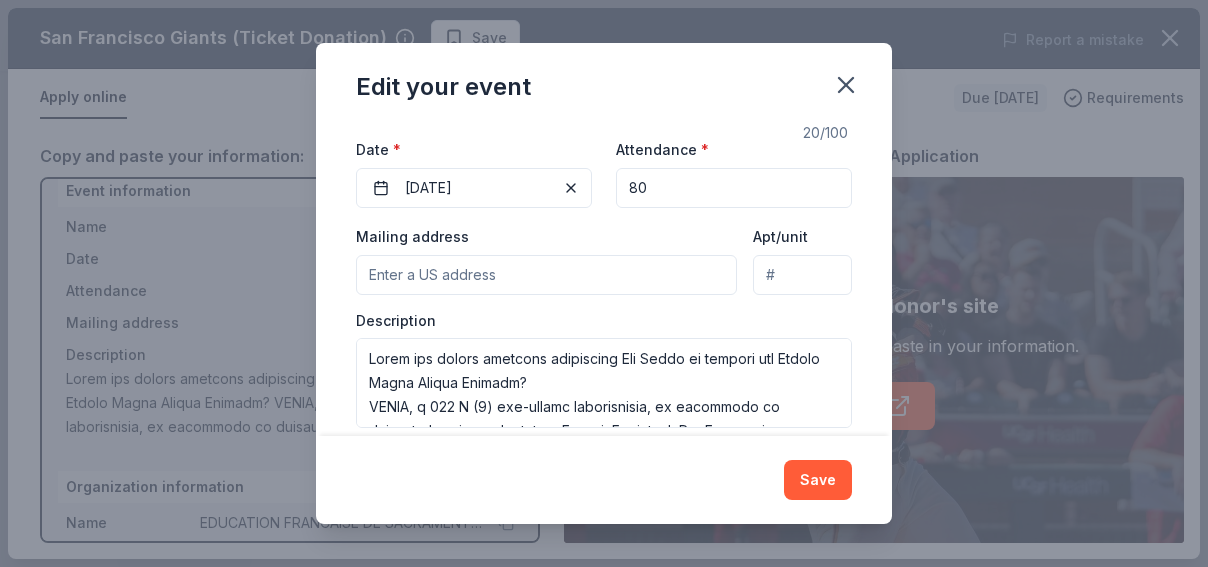 scroll, scrollTop: 253, scrollLeft: 0, axis: vertical 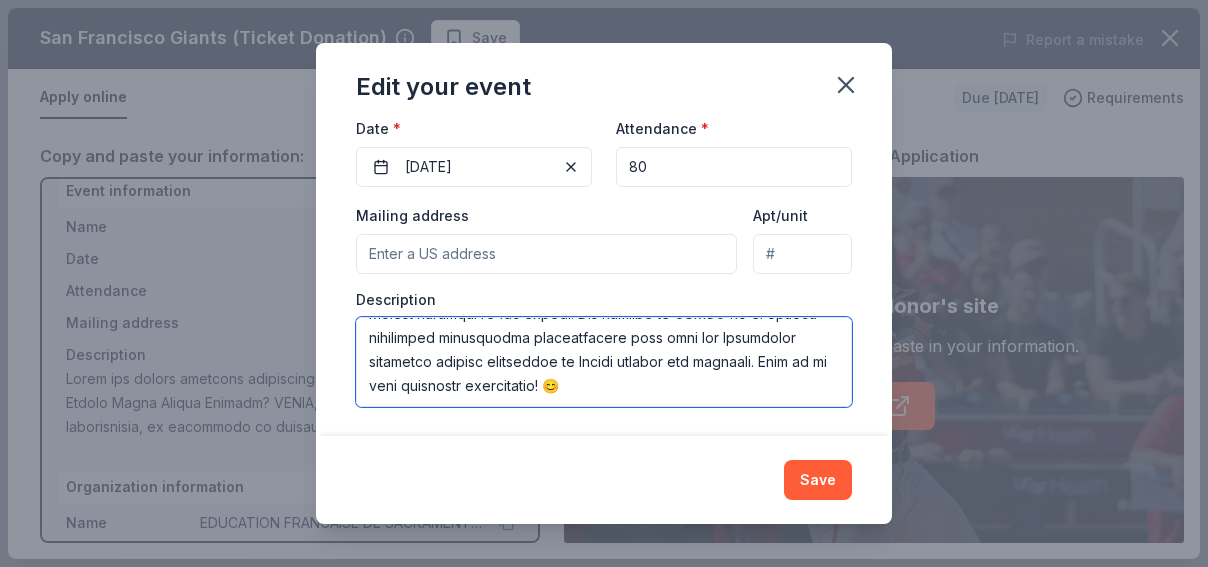 drag, startPoint x: 368, startPoint y: 335, endPoint x: 725, endPoint y: 414, distance: 365.63644 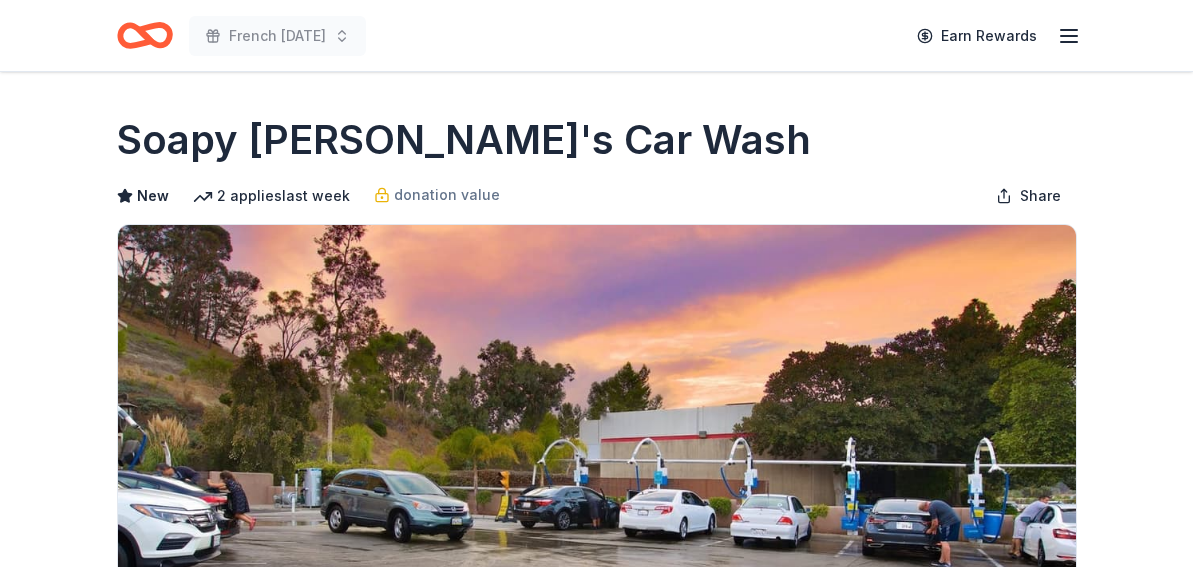 scroll, scrollTop: 0, scrollLeft: 0, axis: both 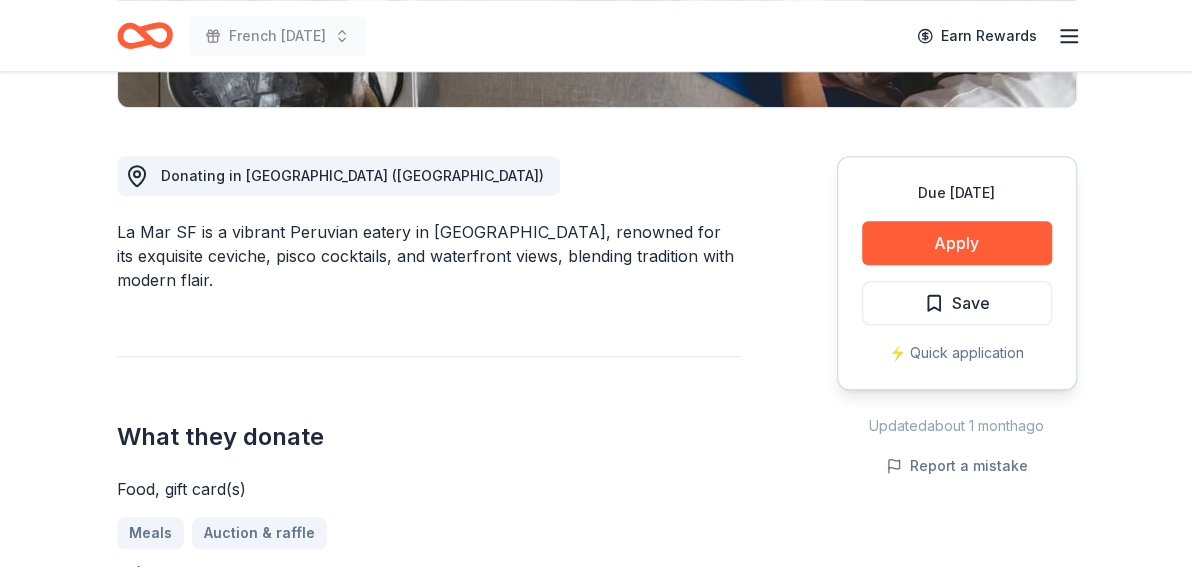 drag, startPoint x: 1182, startPoint y: 197, endPoint x: 1182, endPoint y: 249, distance: 52 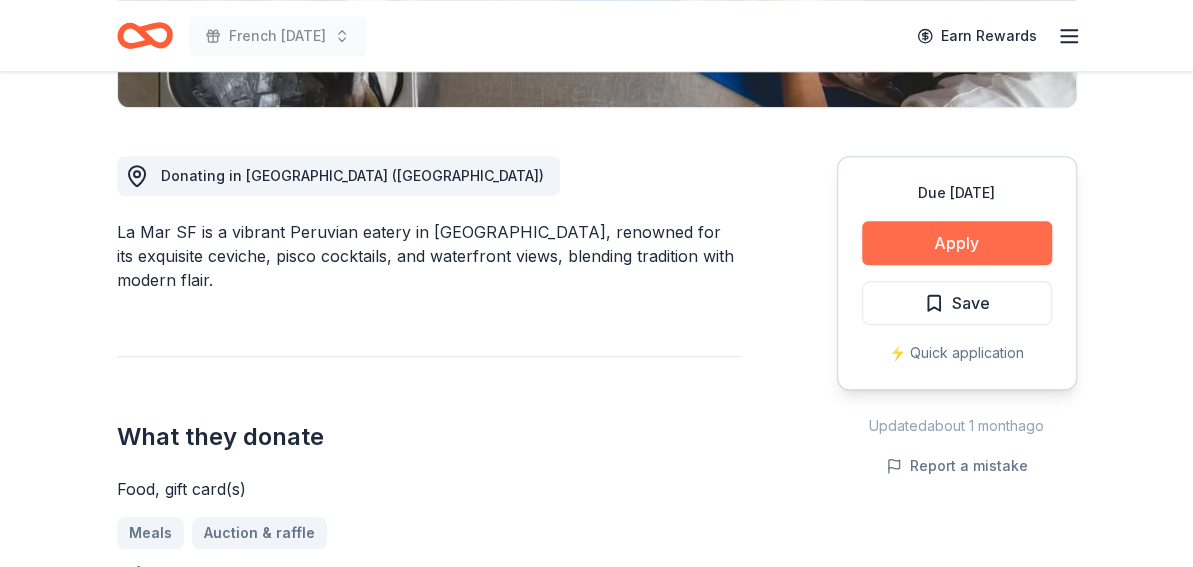 click on "Apply" at bounding box center (957, 243) 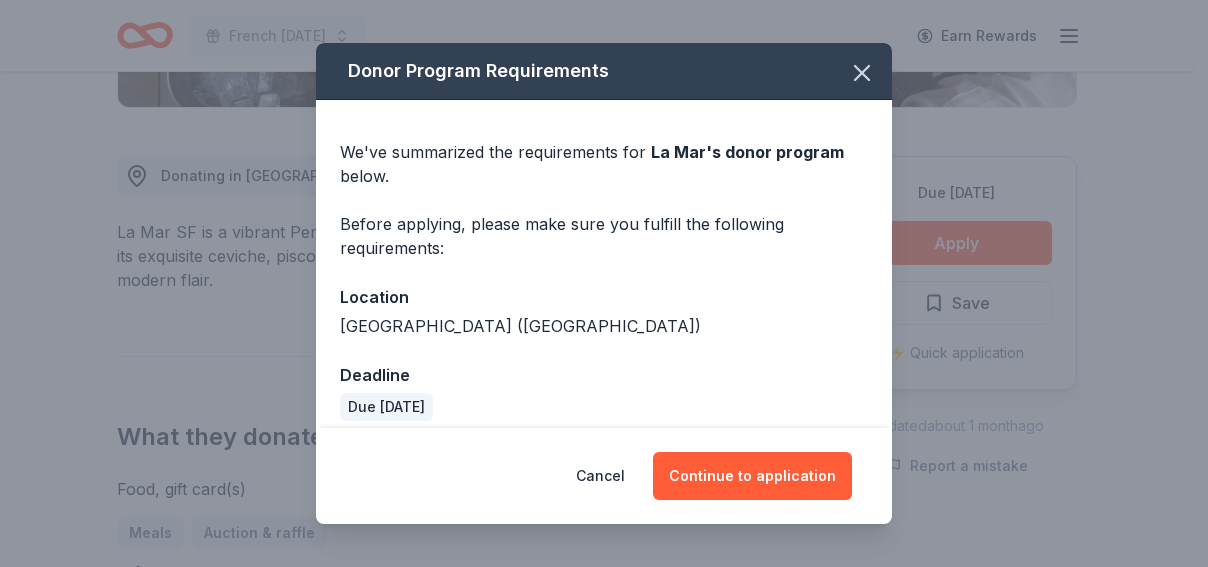 scroll, scrollTop: 15, scrollLeft: 0, axis: vertical 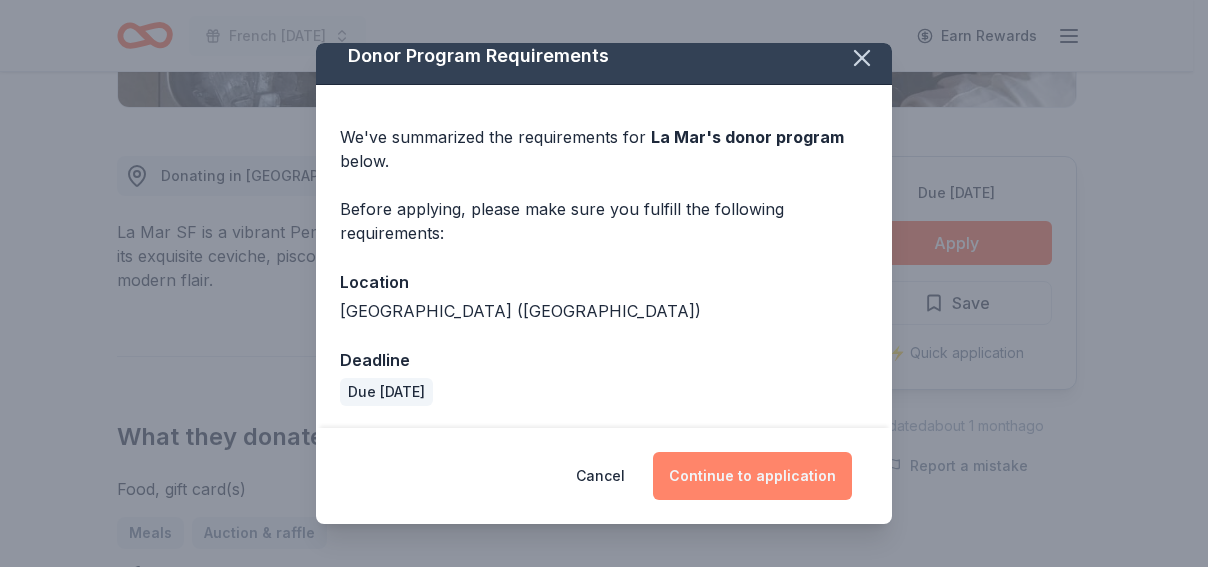 click on "Continue to application" at bounding box center [752, 476] 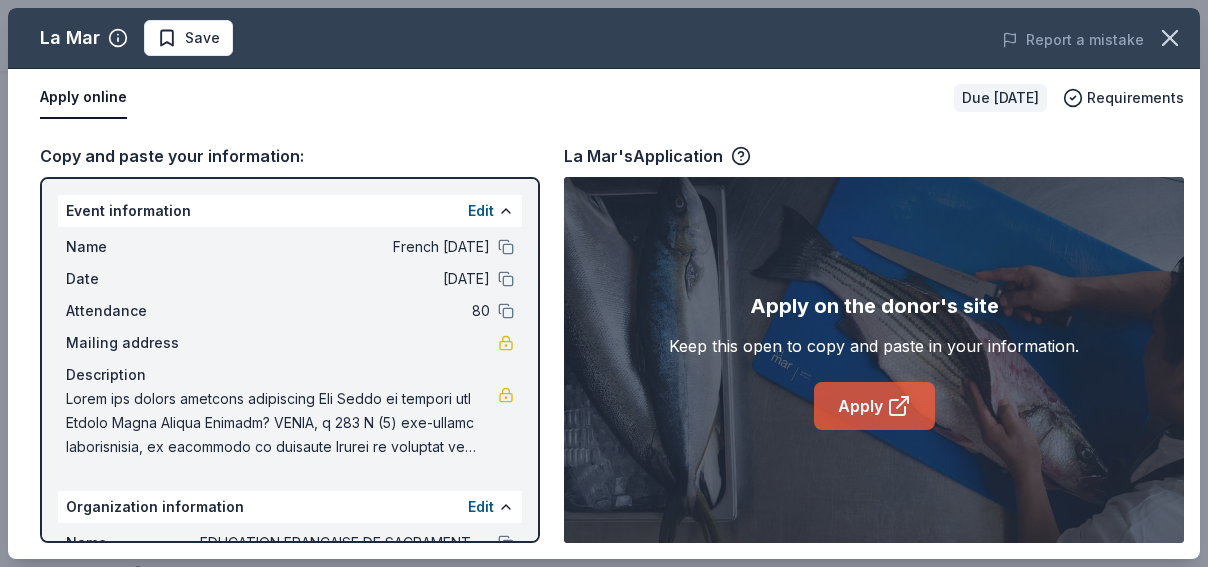 click on "Apply" at bounding box center [874, 406] 